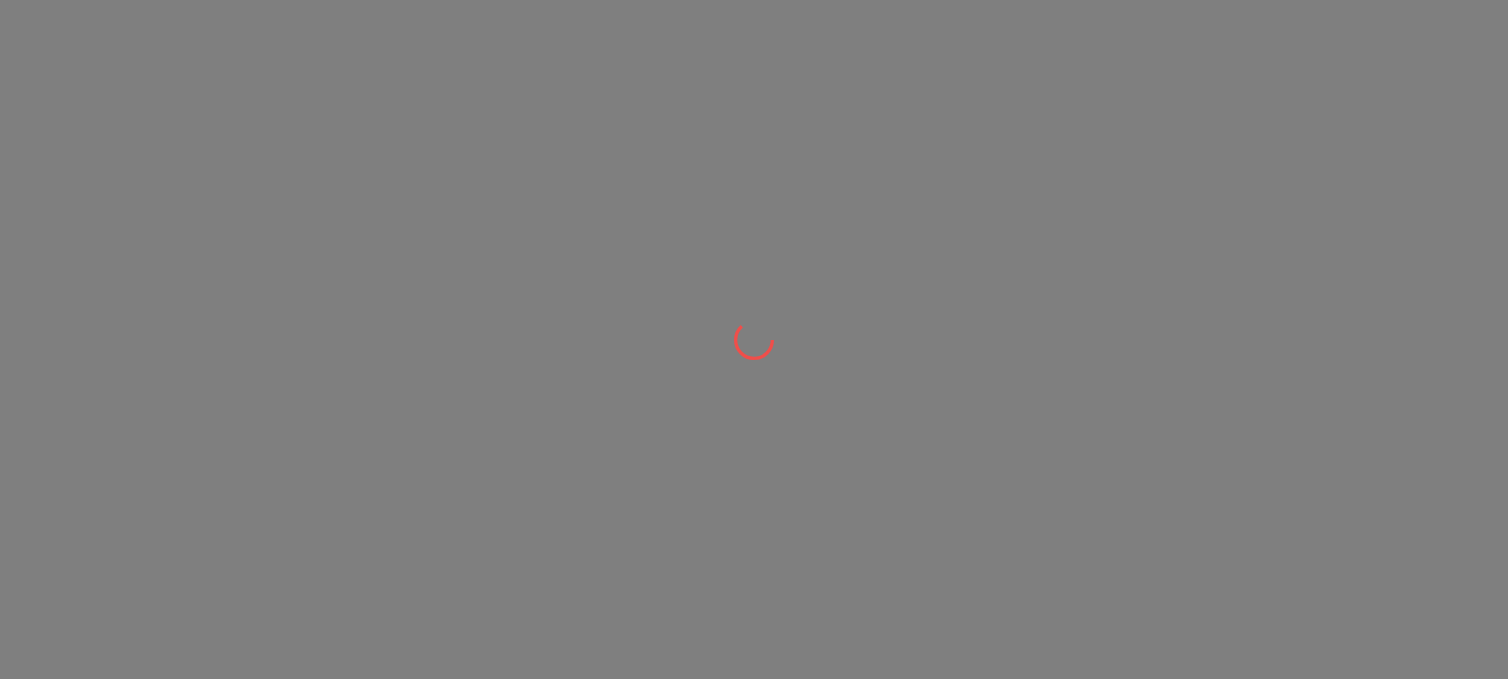 scroll, scrollTop: 0, scrollLeft: 0, axis: both 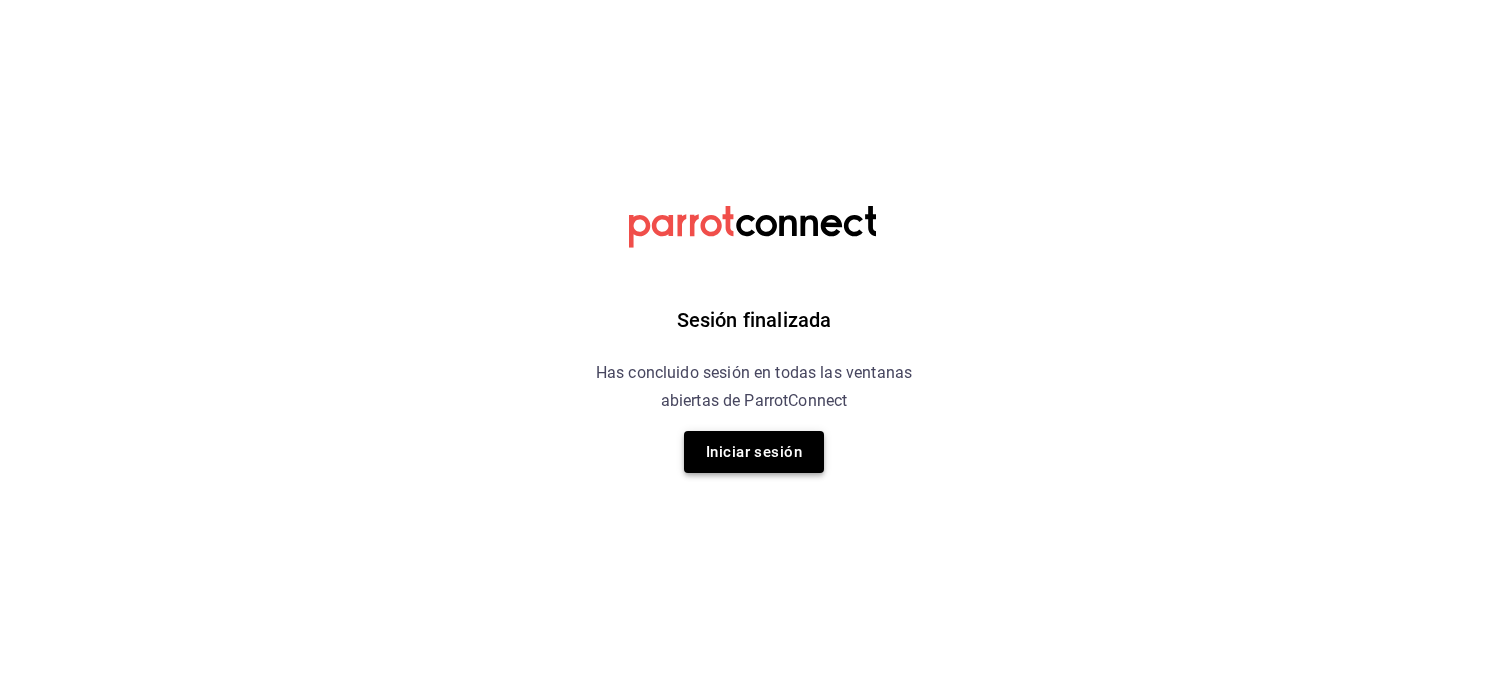 click on "Iniciar sesión" at bounding box center (754, 452) 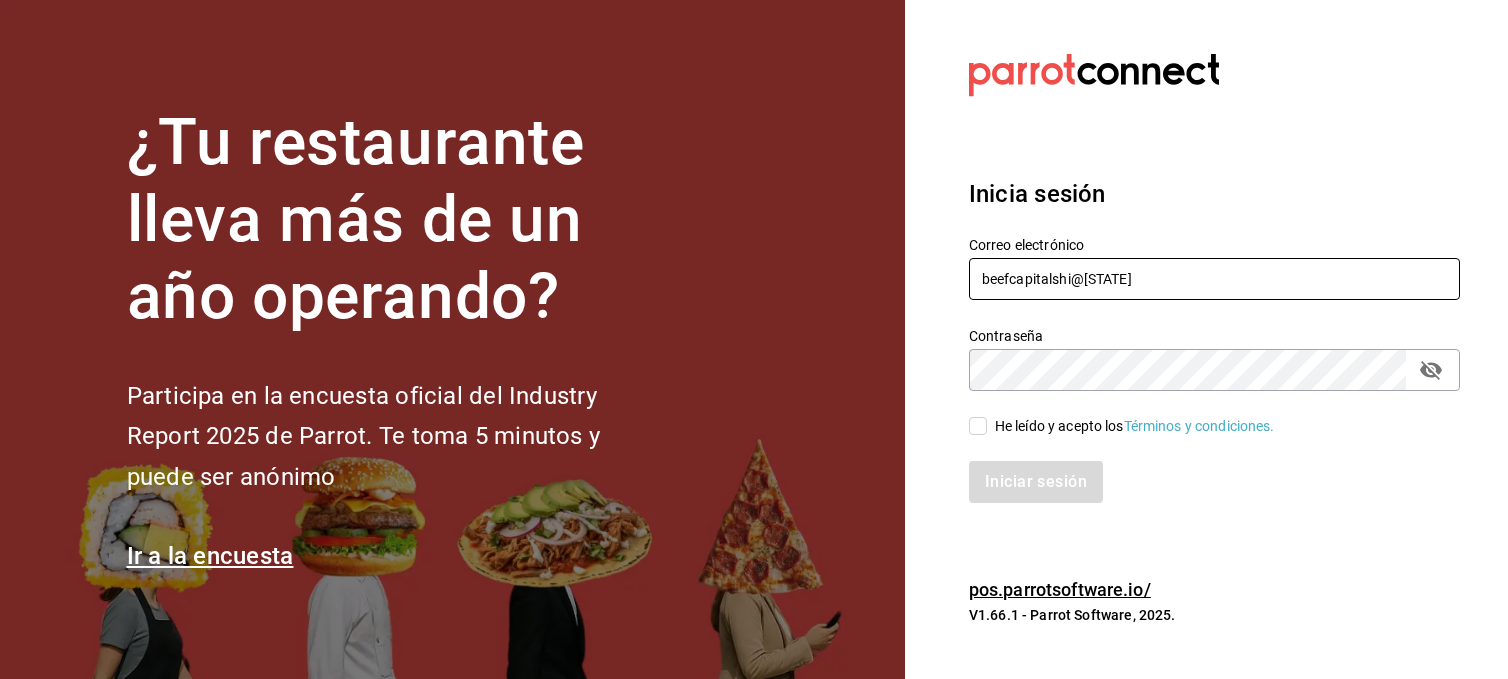 click on "beefcapitalshi@irapuato.com" at bounding box center (1214, 279) 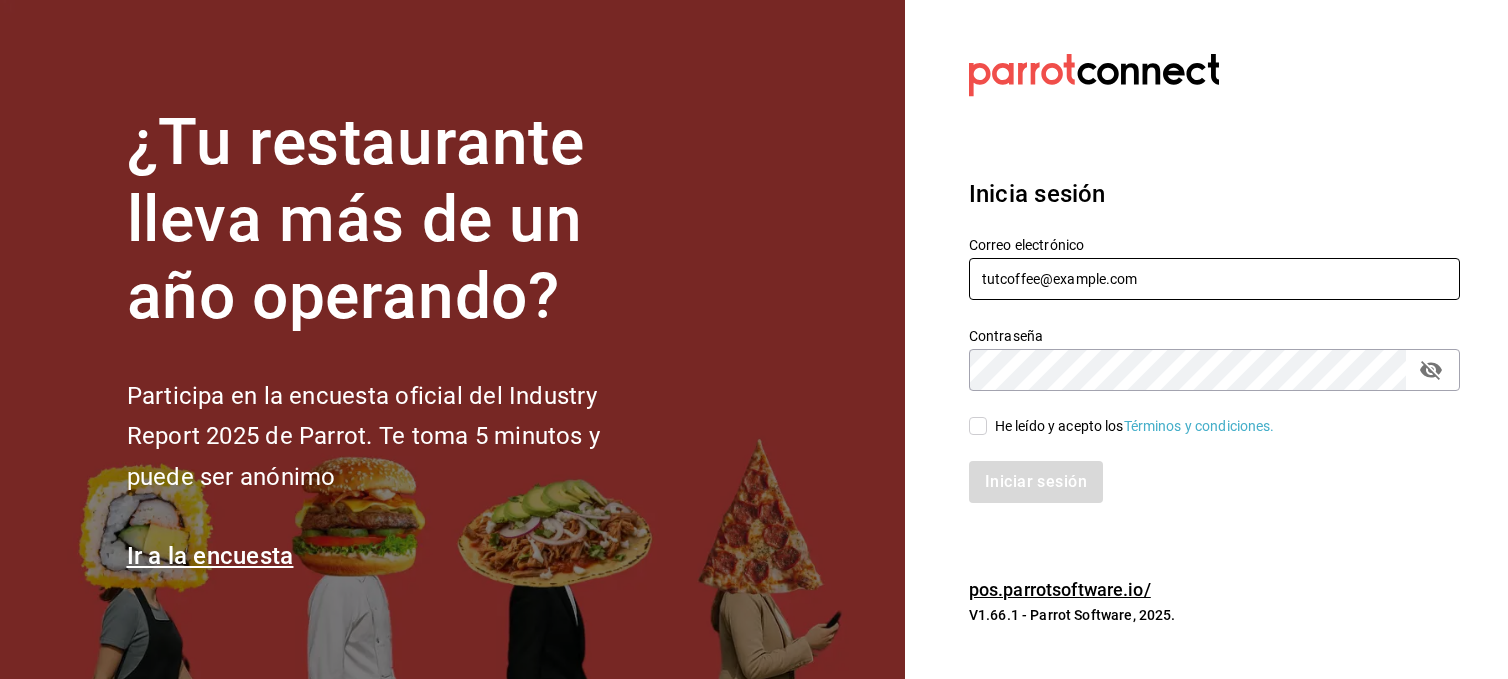 type on "tutcoffee@roma.com" 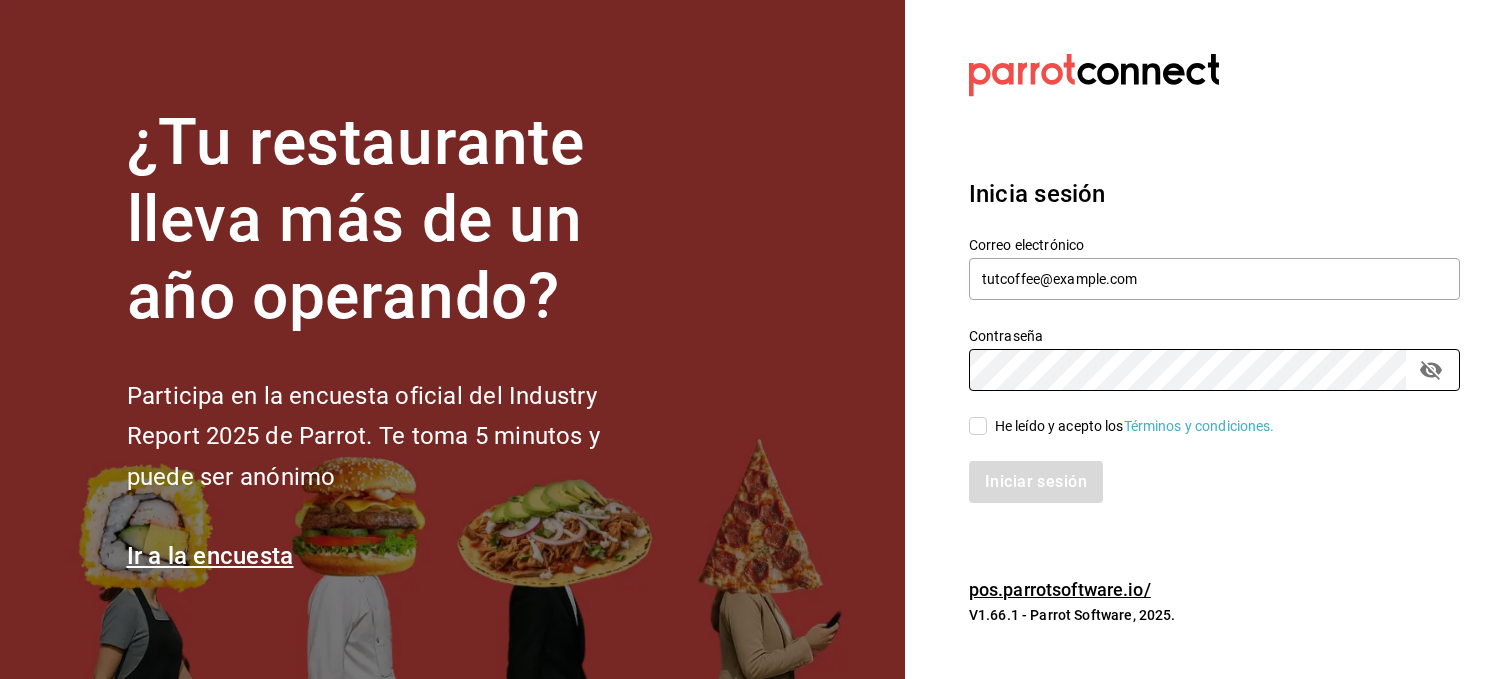 click on "He leído y acepto los  Términos y condiciones." at bounding box center (1135, 426) 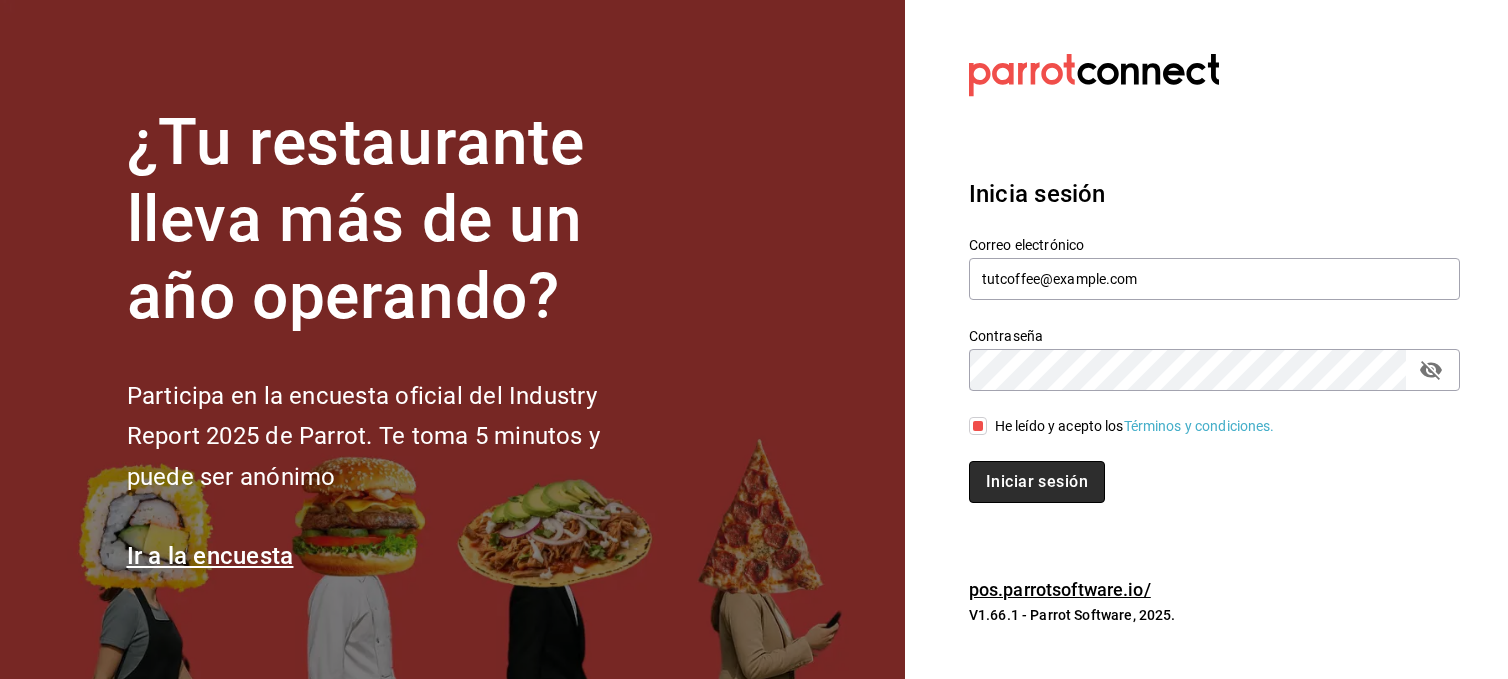 click on "Iniciar sesión" at bounding box center [1037, 482] 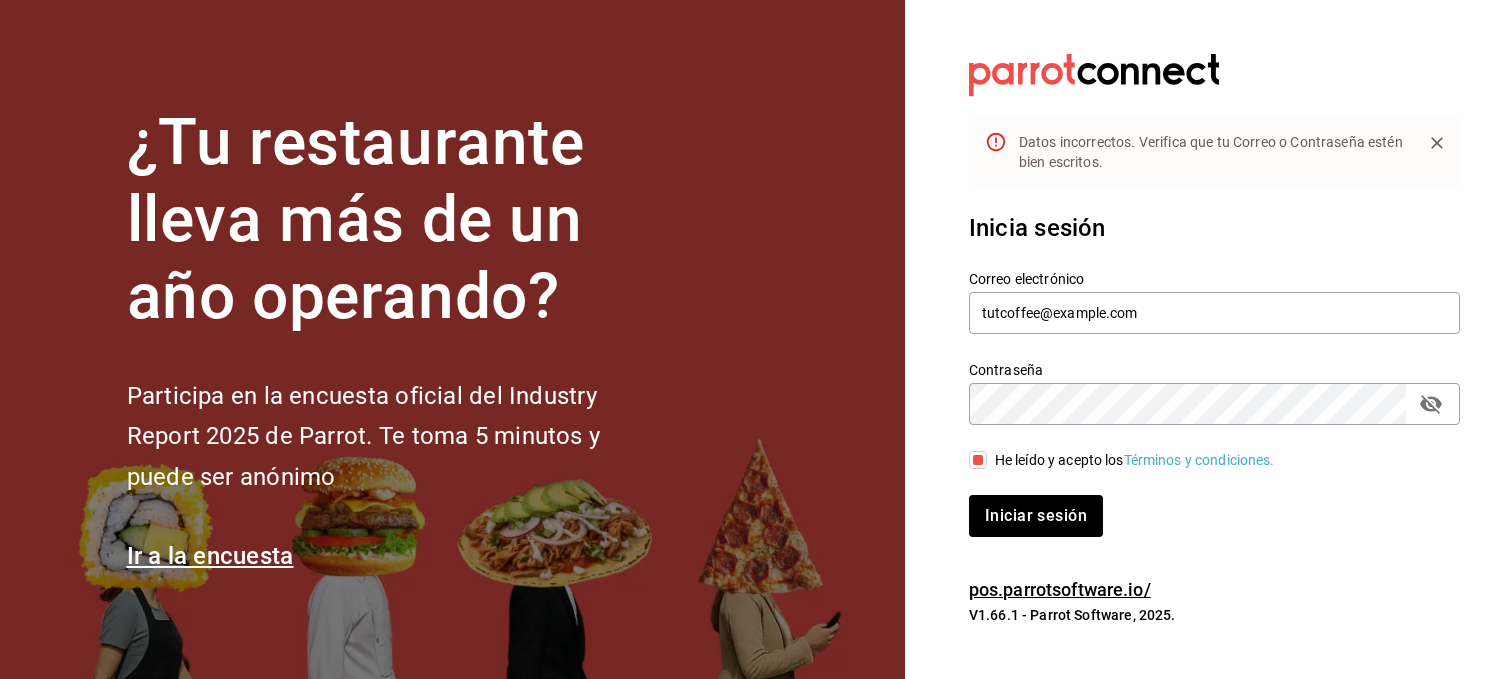 click on "¿Tu restaurante lleva más de un año operando? Participa en la encuesta oficial del Industry Report 2025 de Parrot. Te toma 5 minutos y puede ser anónimo Ir a la encuesta Datos incorrectos. Verifica que tu Correo o Contraseña estén bien escritos. Inicia sesión Correo electrónico tutcoffee@roma.com Contraseña Contraseña He leído y acepto los  Términos y condiciones. Iniciar sesión pos.parrotsoftware.io/ V1.66.1 - Parrot Software, 2025." at bounding box center [754, 339] 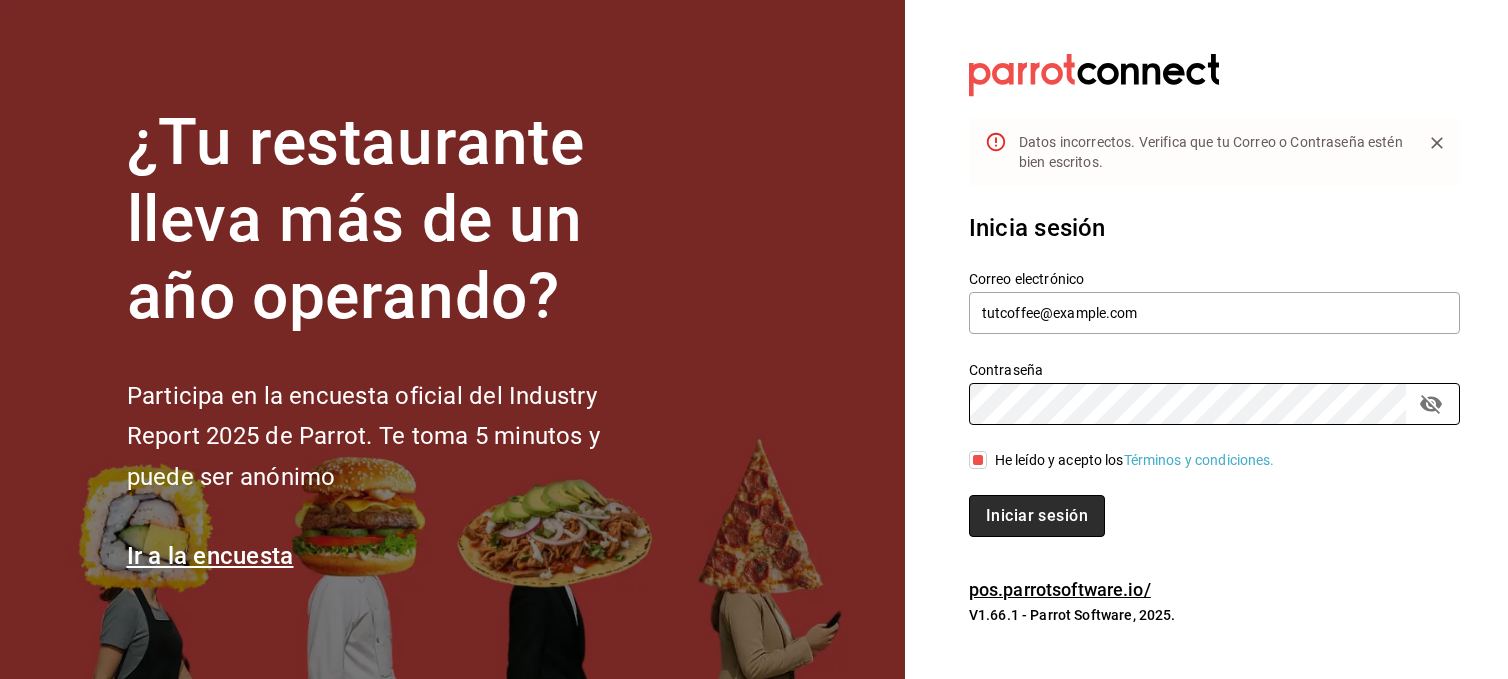 click on "Iniciar sesión" at bounding box center (1037, 516) 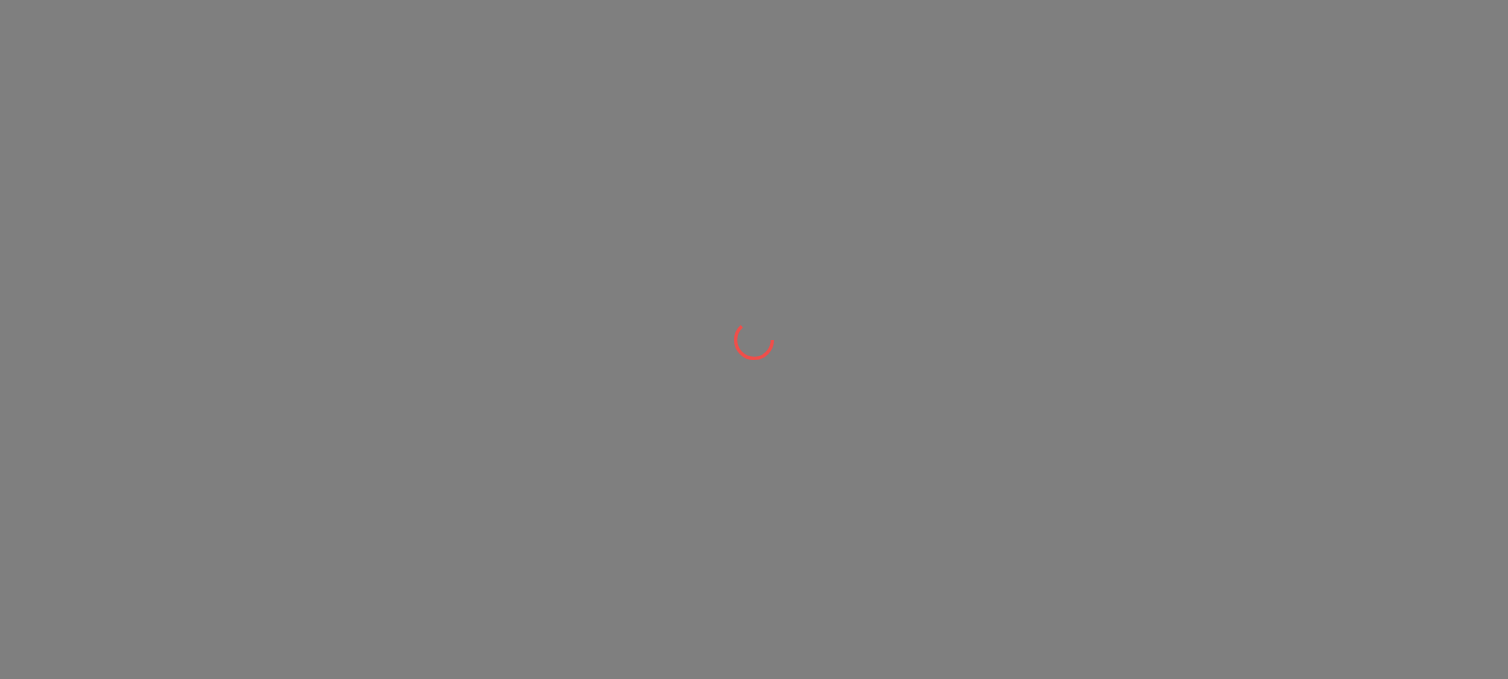 scroll, scrollTop: 0, scrollLeft: 0, axis: both 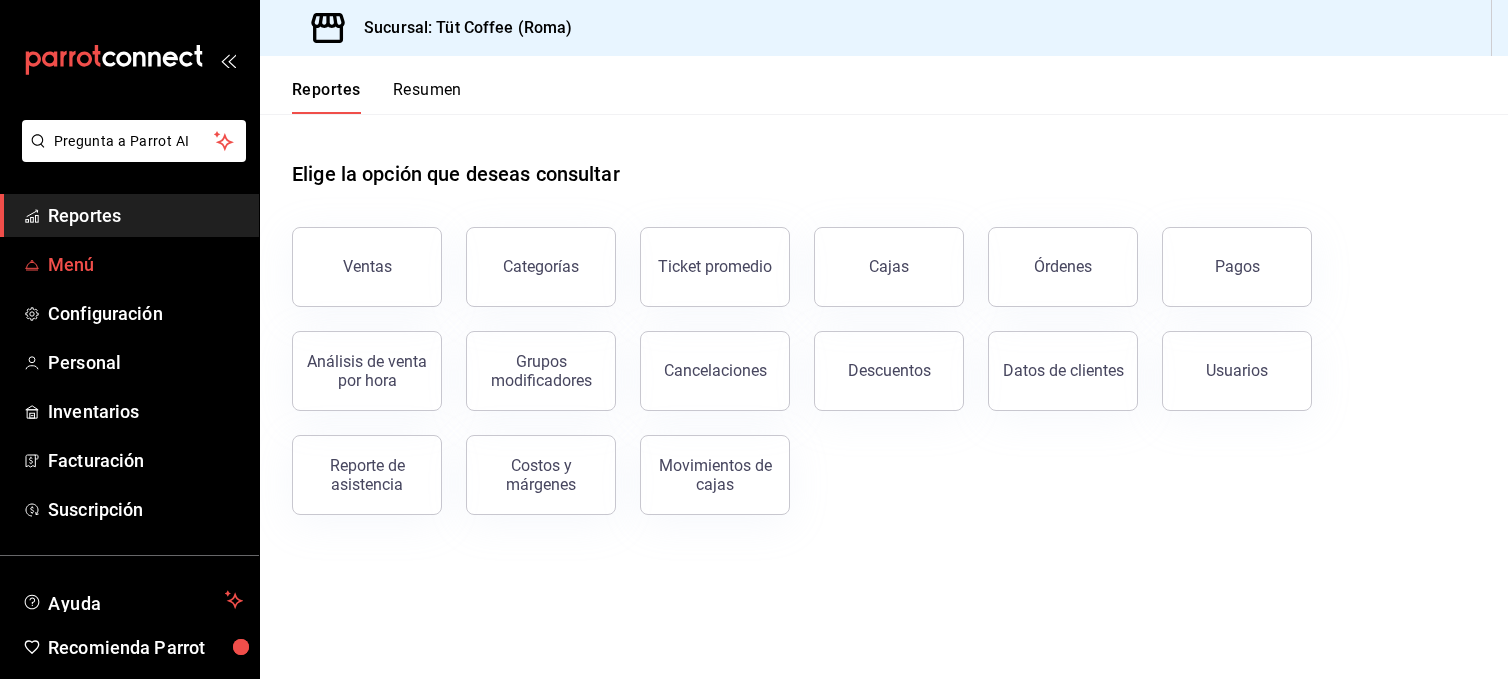 click on "Menú" at bounding box center [145, 264] 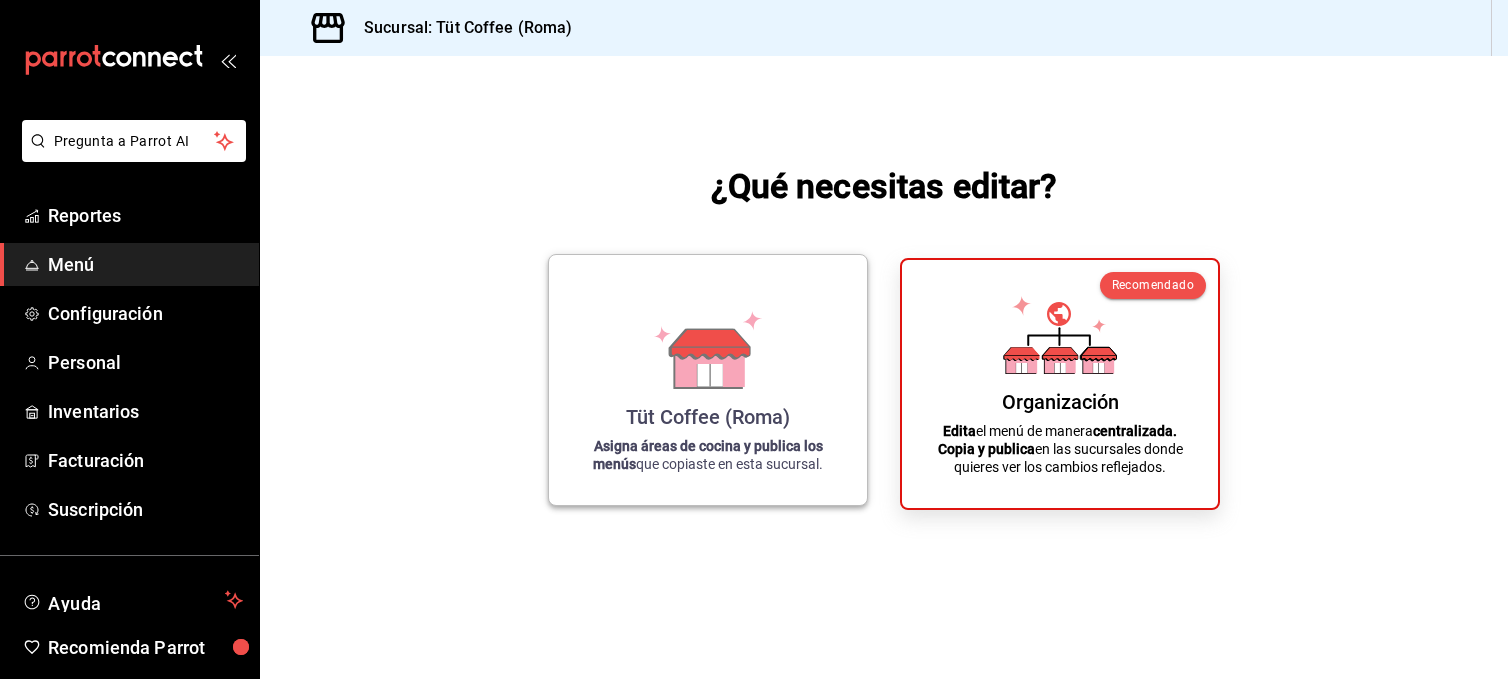 click on "Tüt Coffee (Roma) Asigna áreas de cocina y publica los menús  que copiaste en esta sucursal." at bounding box center (708, 380) 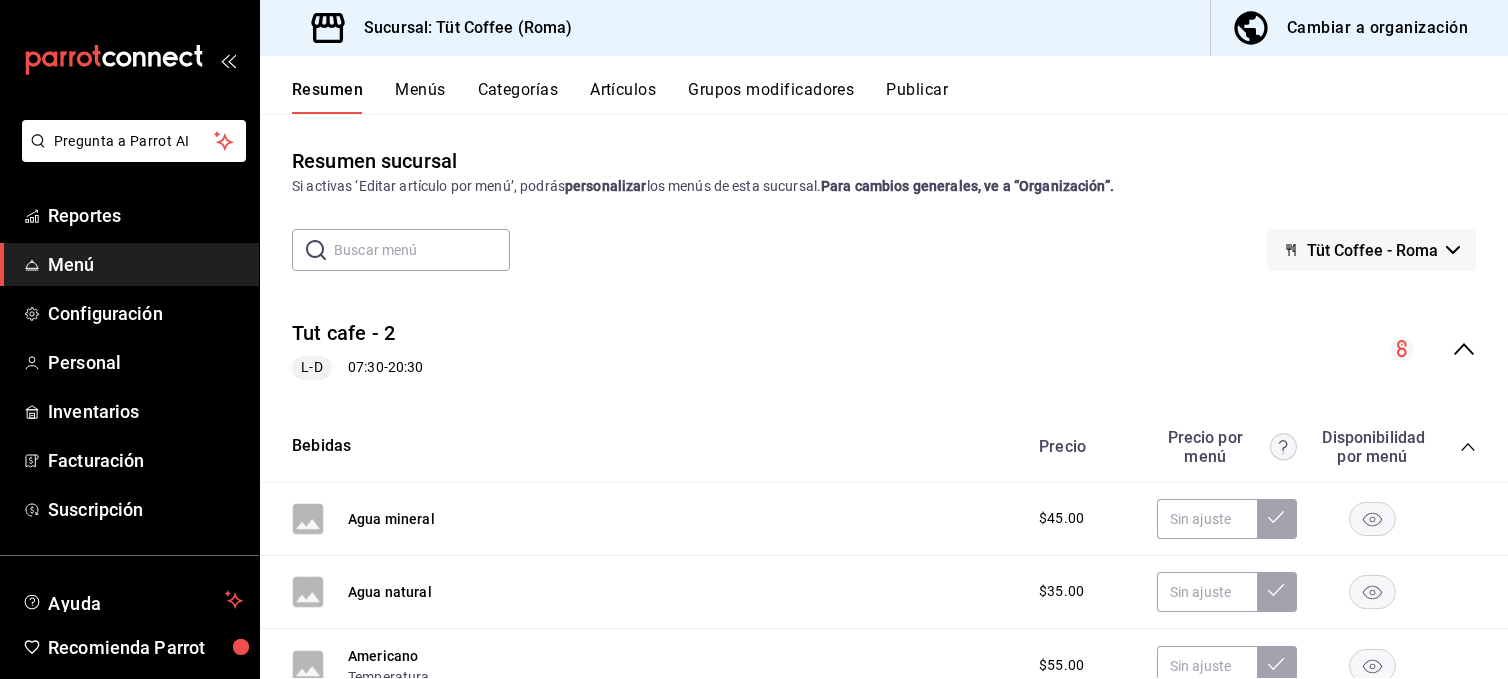 click on "Artículos" at bounding box center (623, 97) 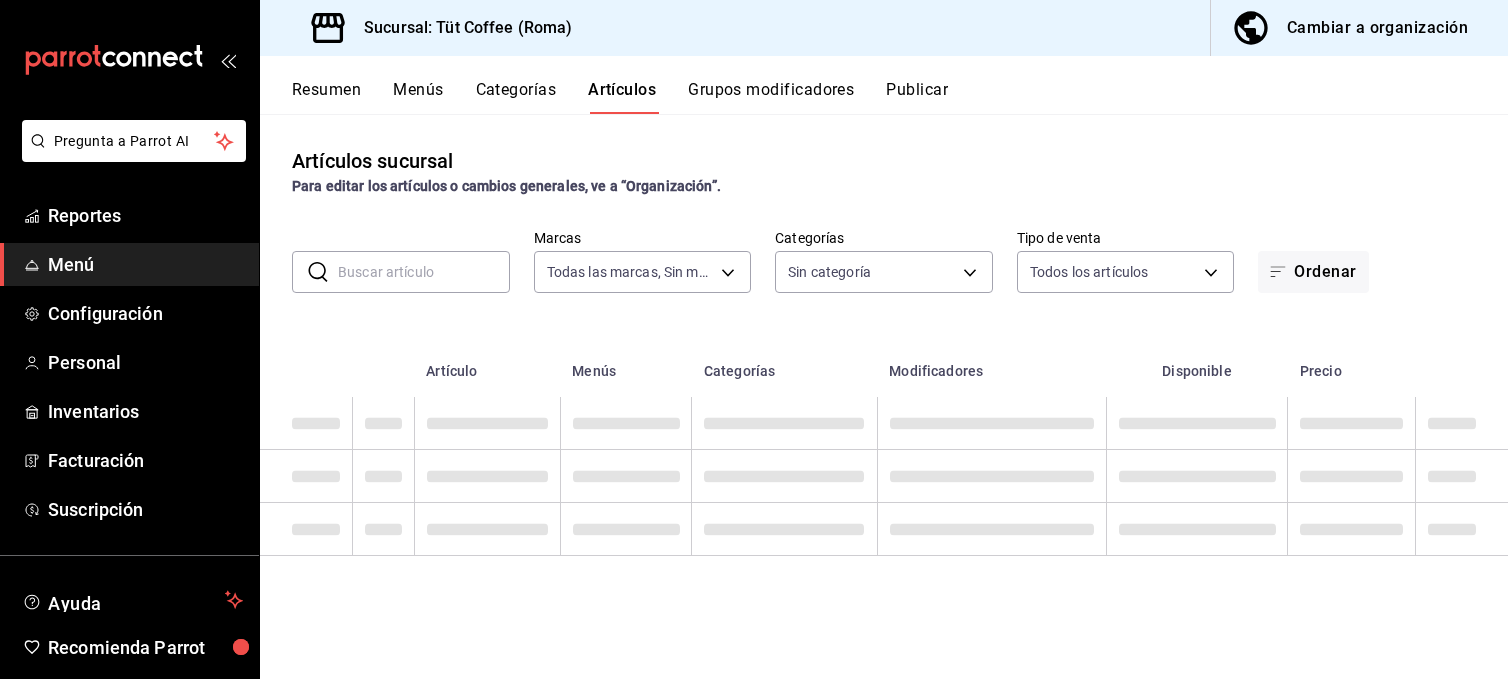 type on "[UUID]" 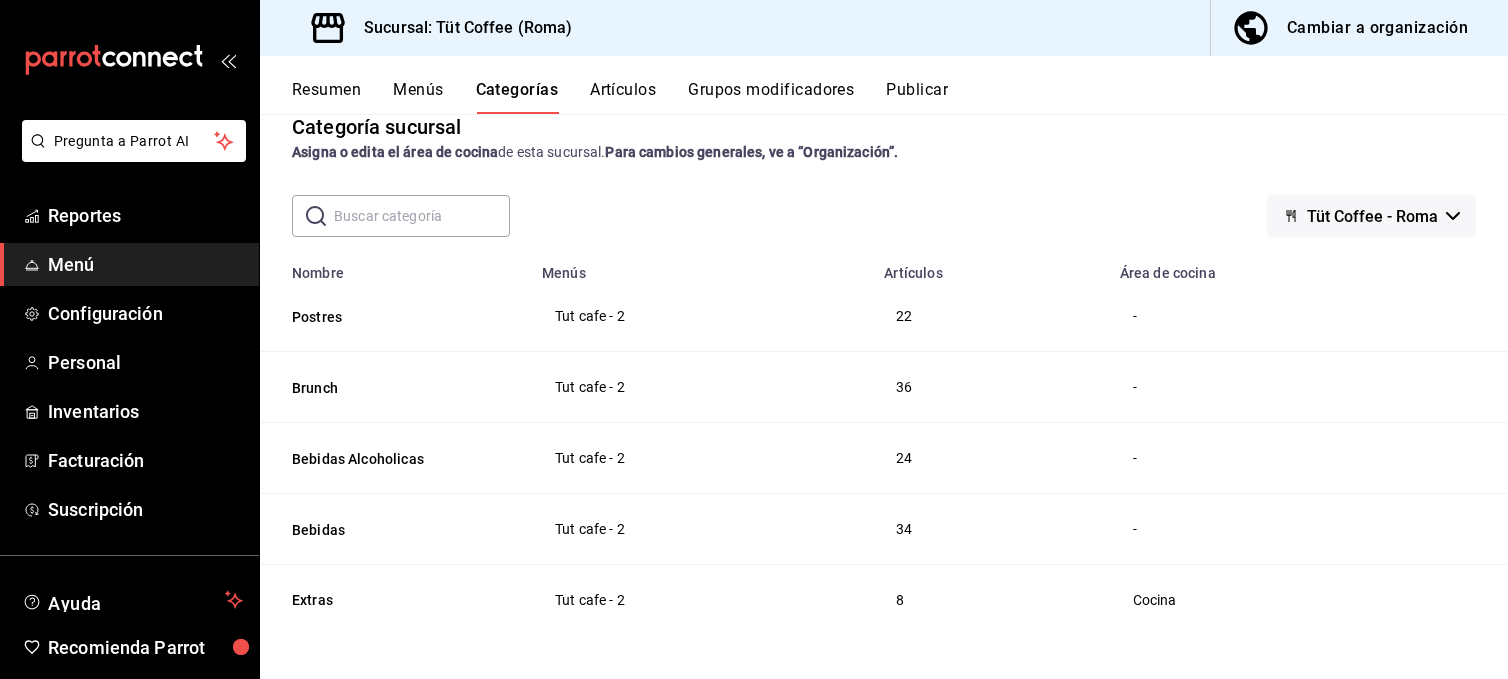 scroll, scrollTop: 38, scrollLeft: 0, axis: vertical 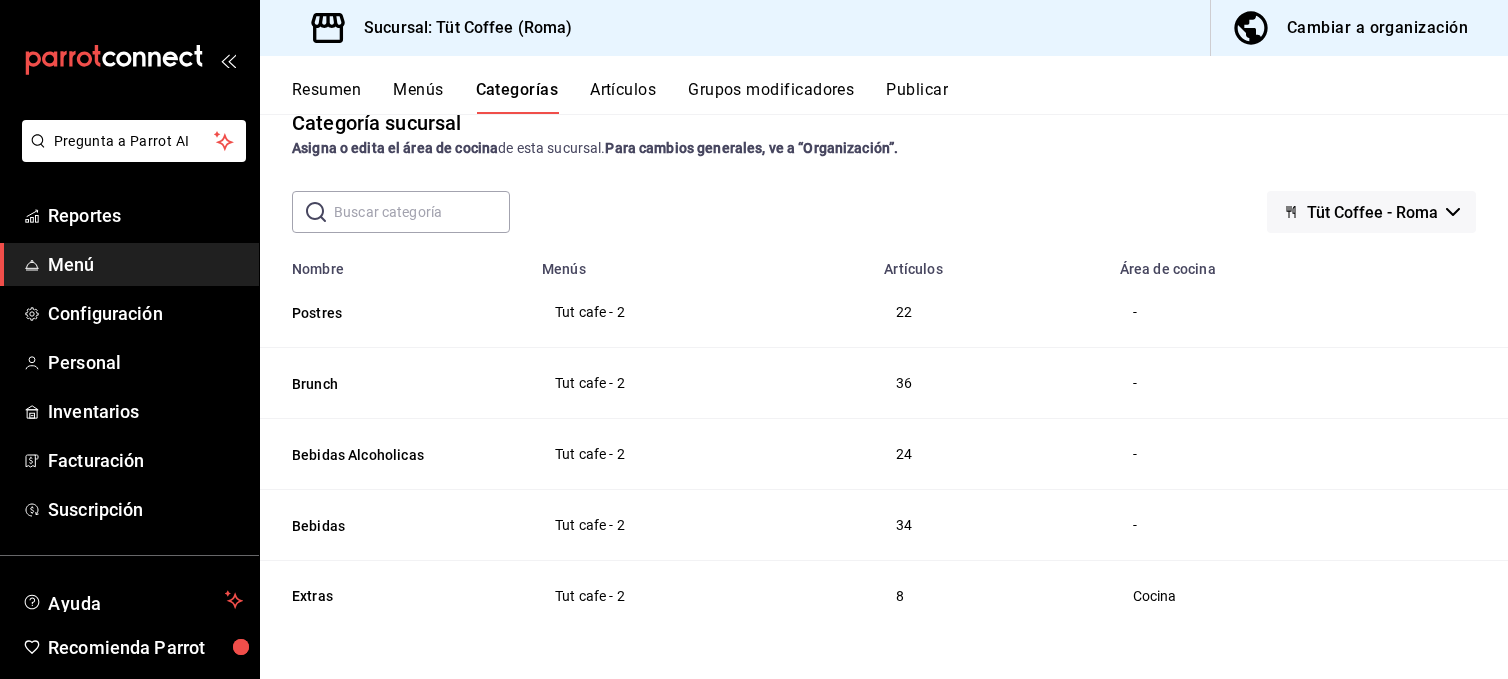 click on "Resumen" at bounding box center (326, 97) 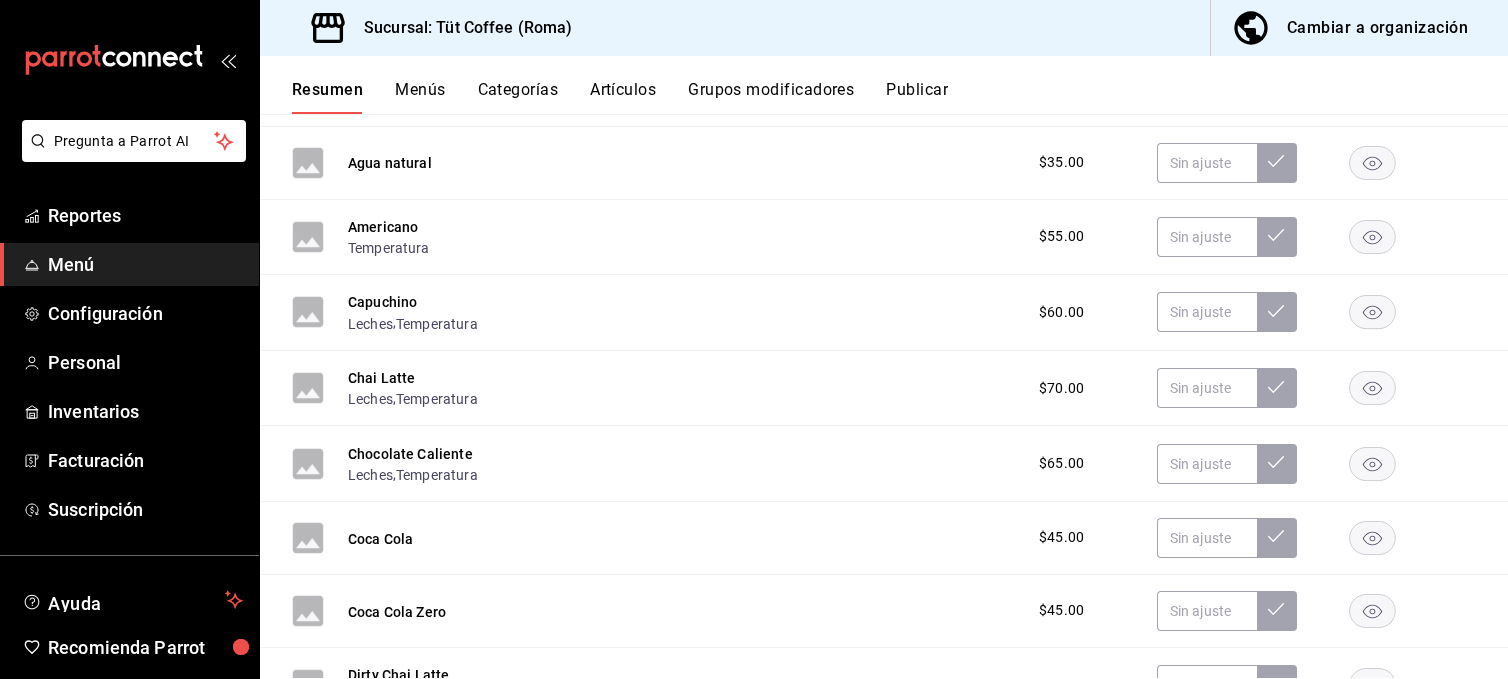 scroll, scrollTop: 200, scrollLeft: 0, axis: vertical 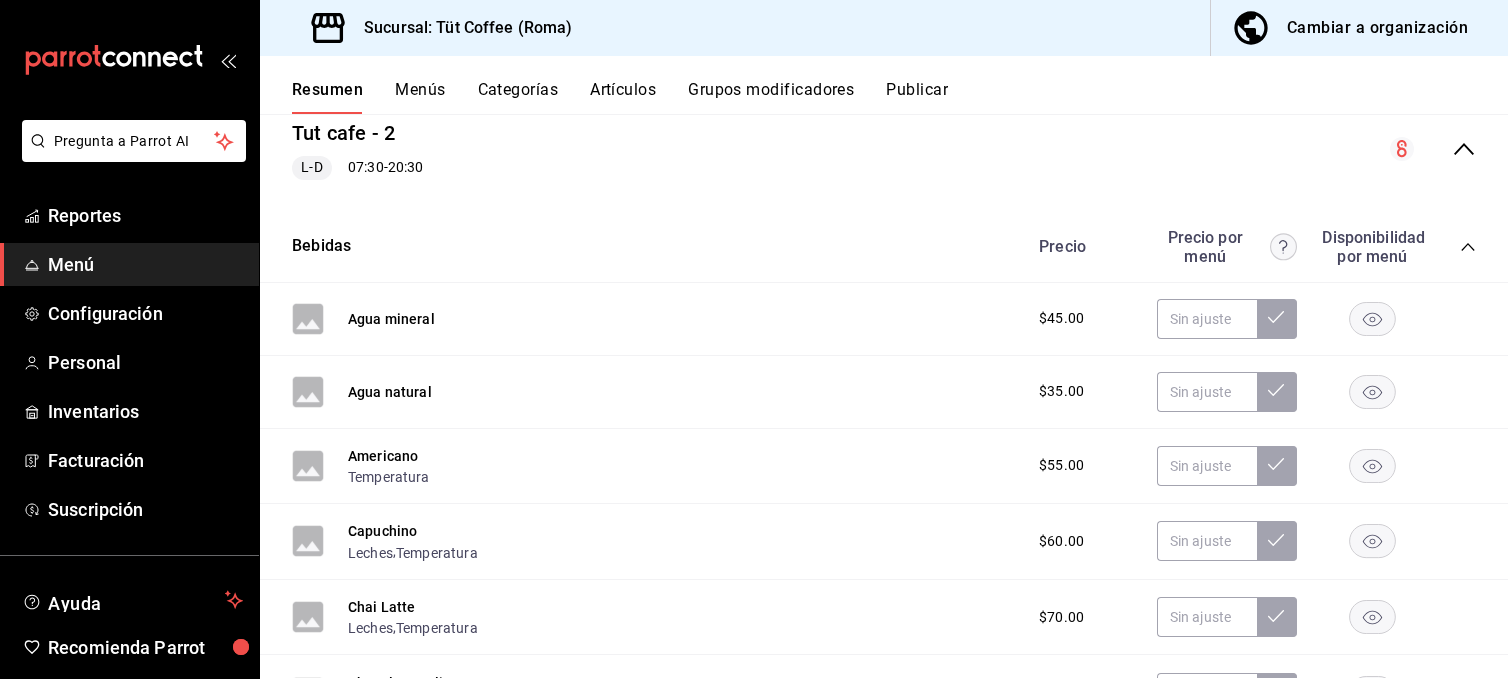 click 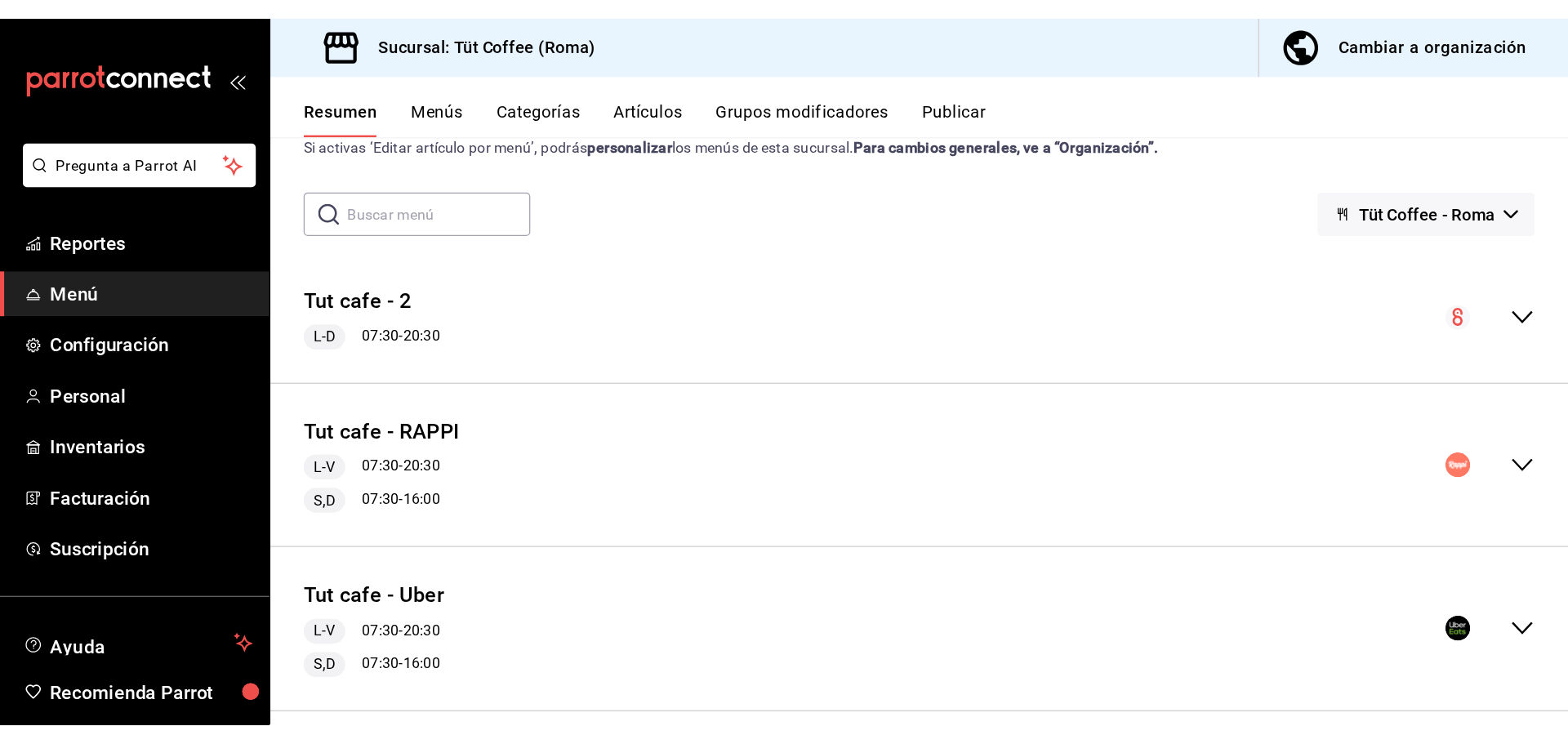 scroll, scrollTop: 0, scrollLeft: 0, axis: both 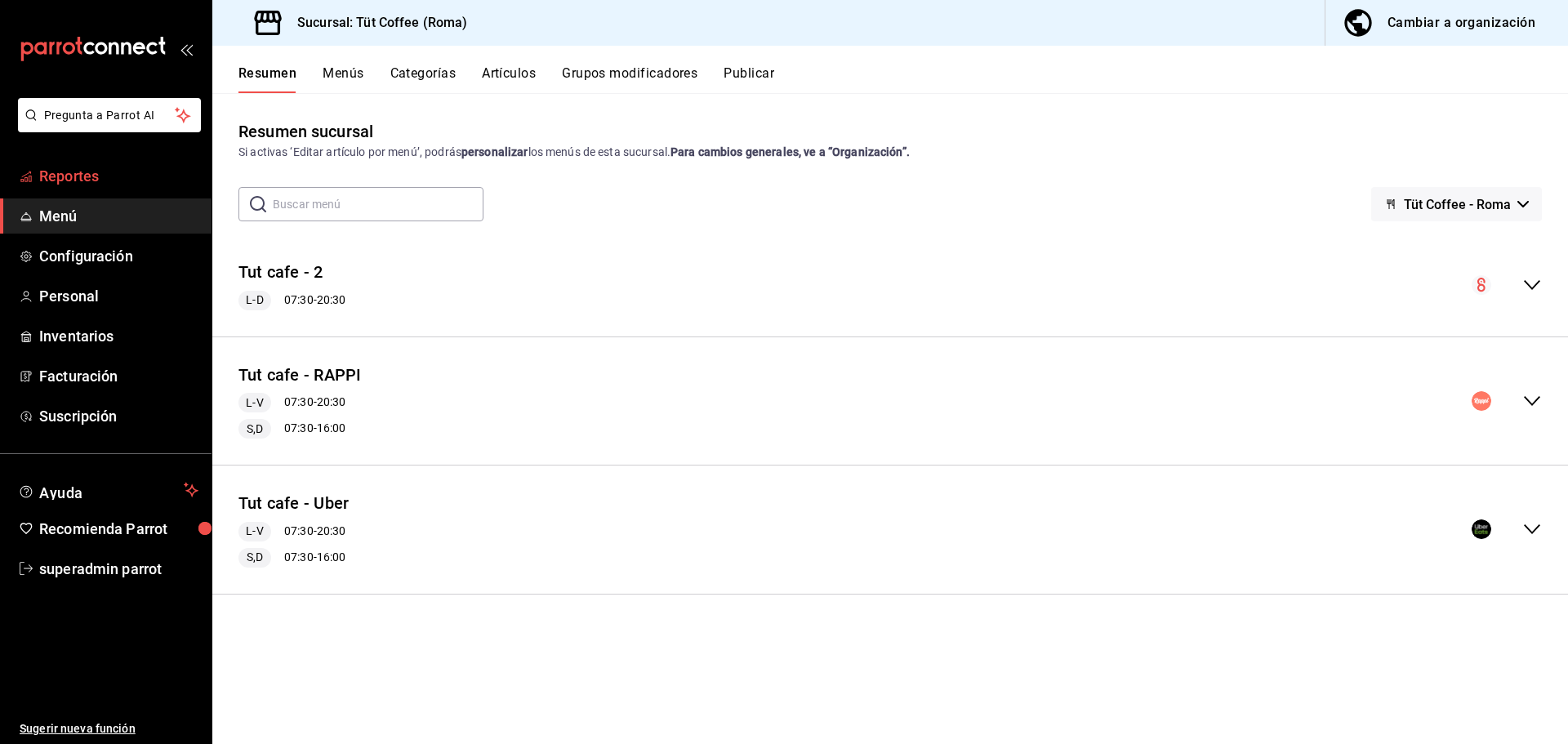 click on "Reportes" at bounding box center (118, 176) 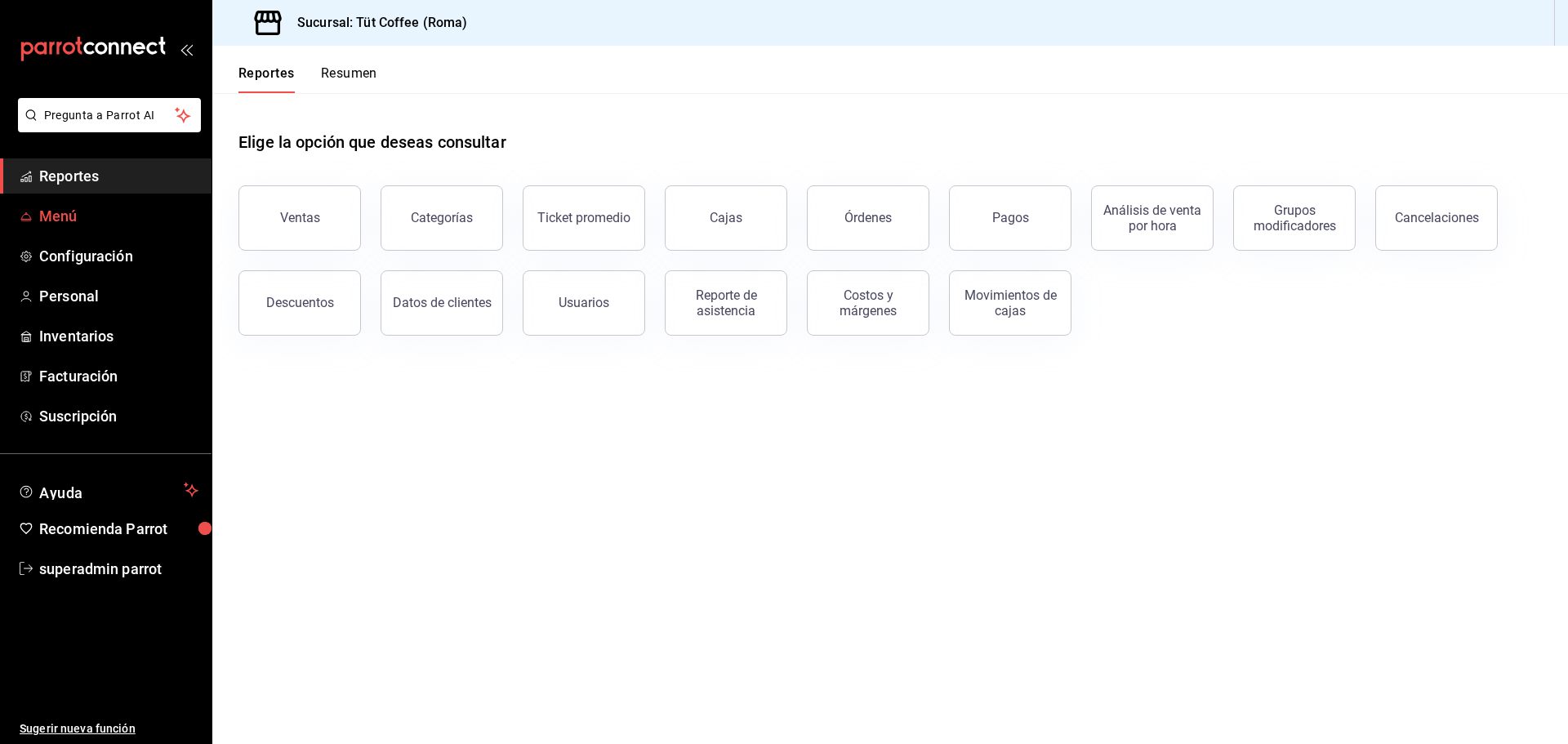 click on "Menú" at bounding box center (118, 216) 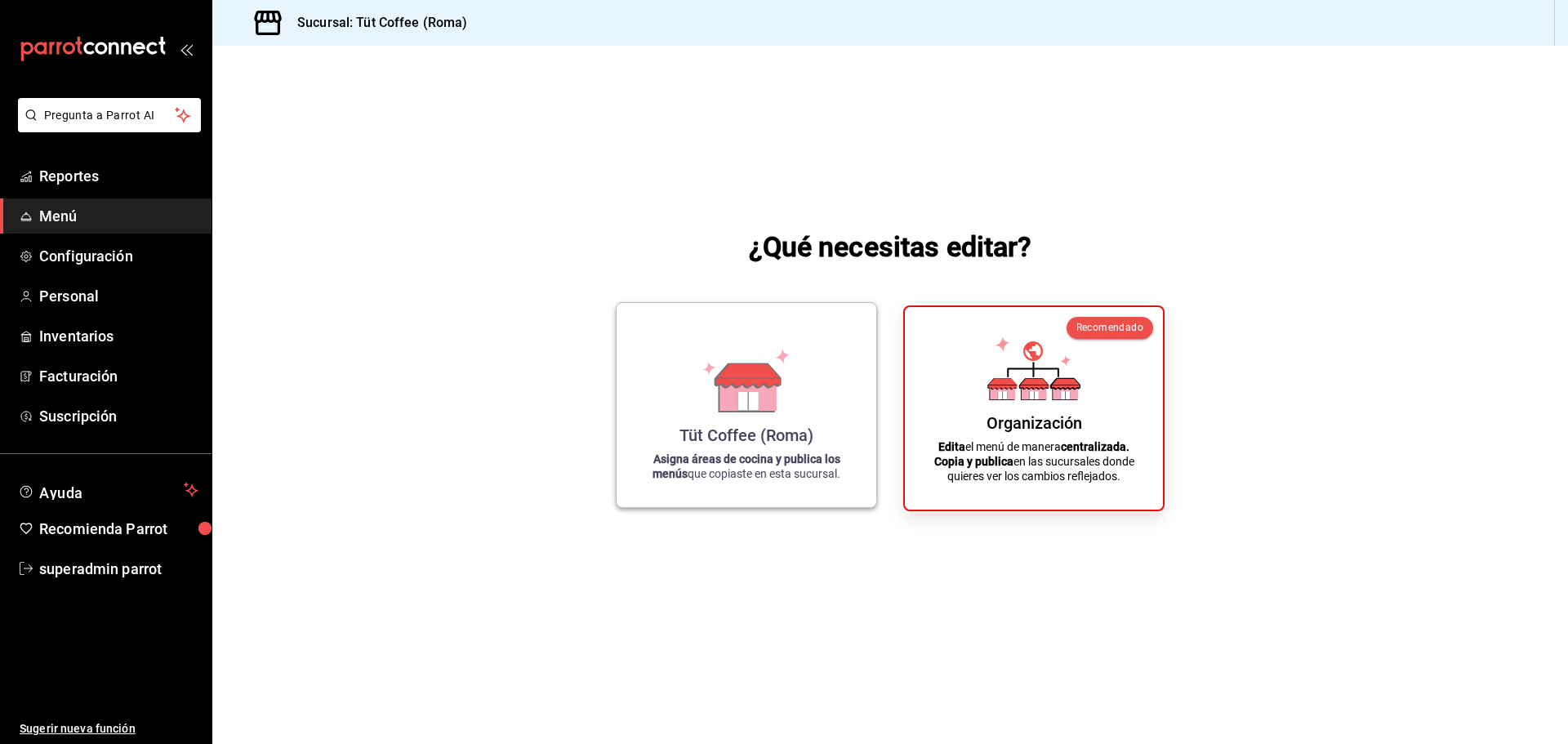 click on "Tüt Coffee (Roma) Asigna áreas de cocina y publica los menús  que copiaste en esta sucursal." at bounding box center [746, 405] 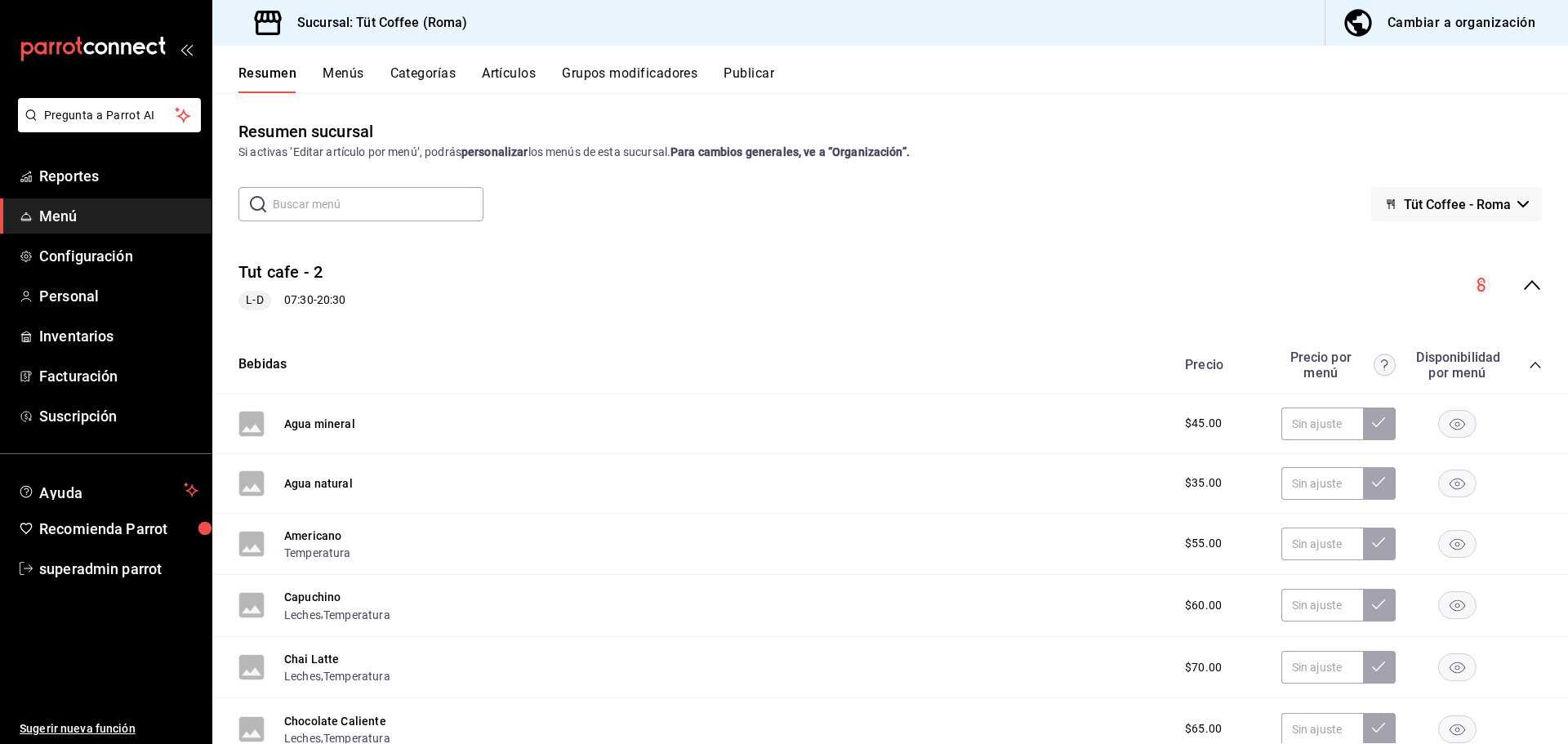 click on "Categorías" at bounding box center (423, 79) 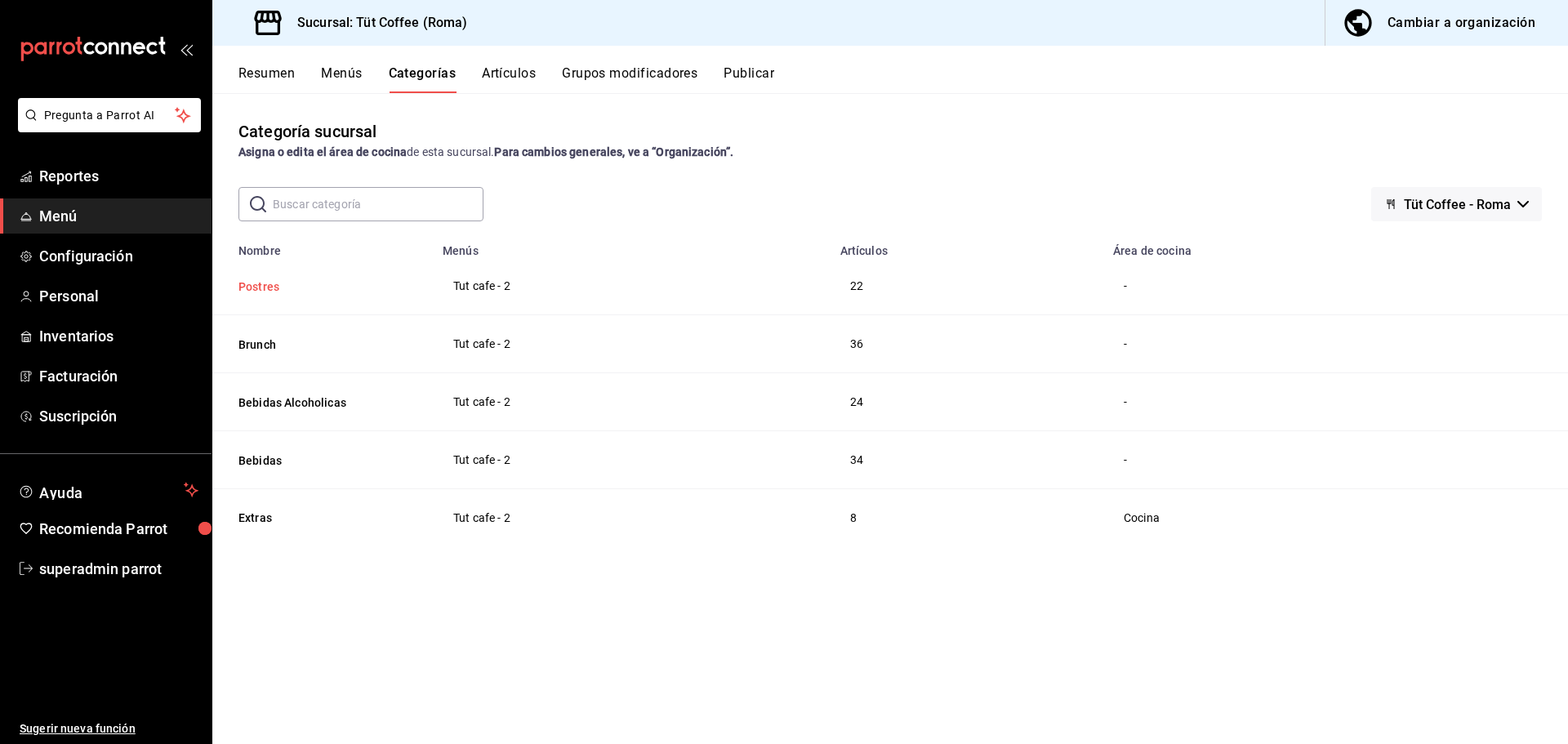 click on "Postres" at bounding box center (320, 287) 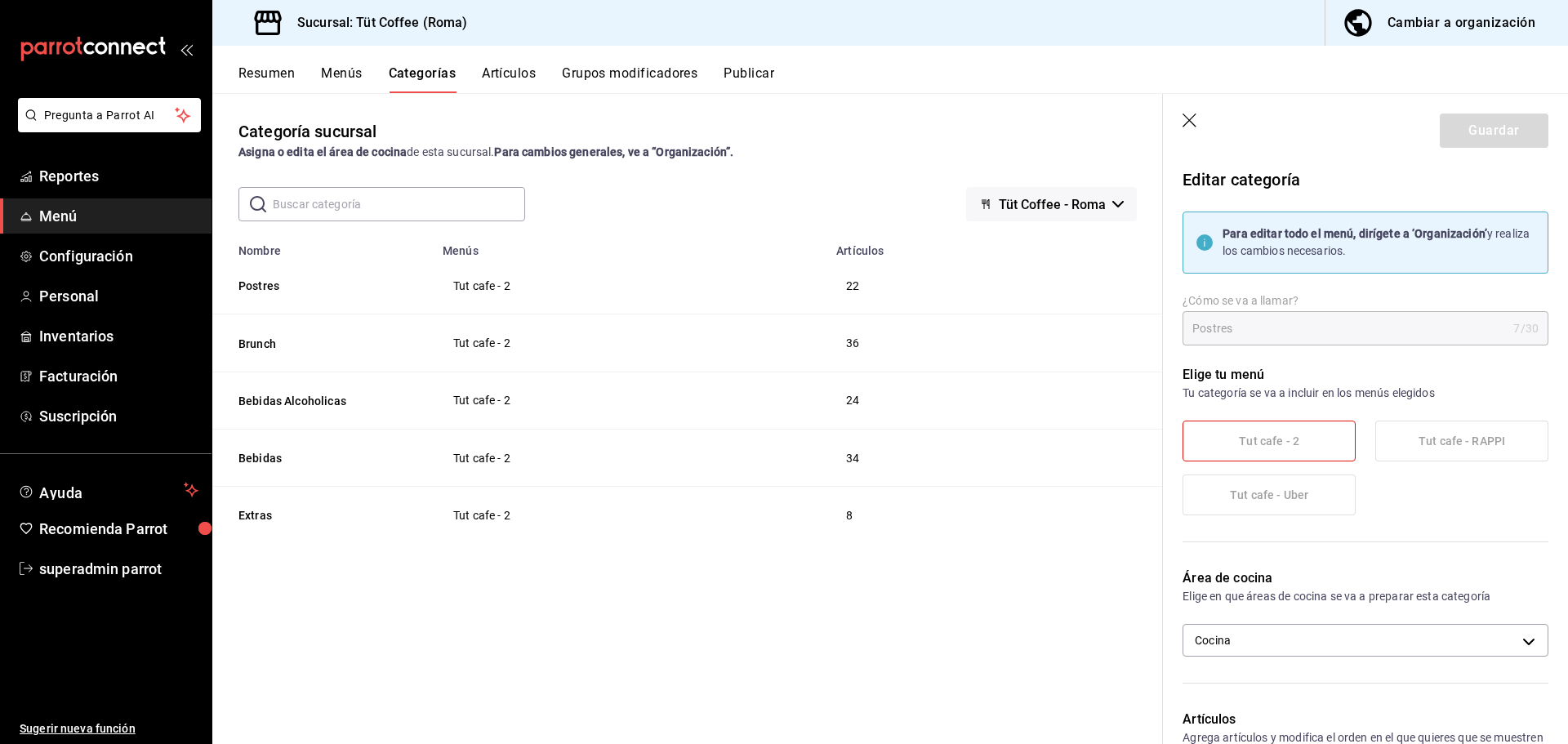 click 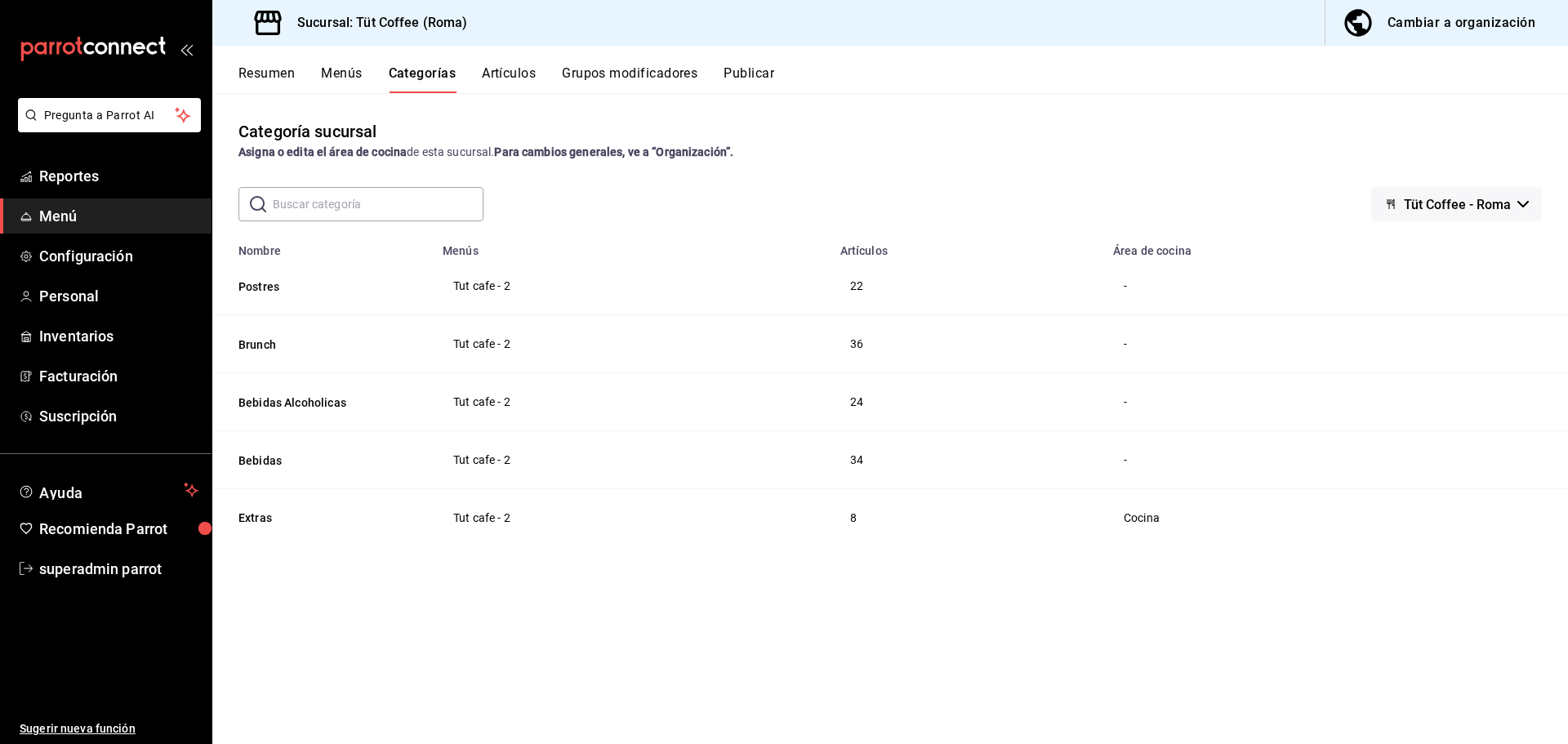 click on "Menús" at bounding box center [341, 79] 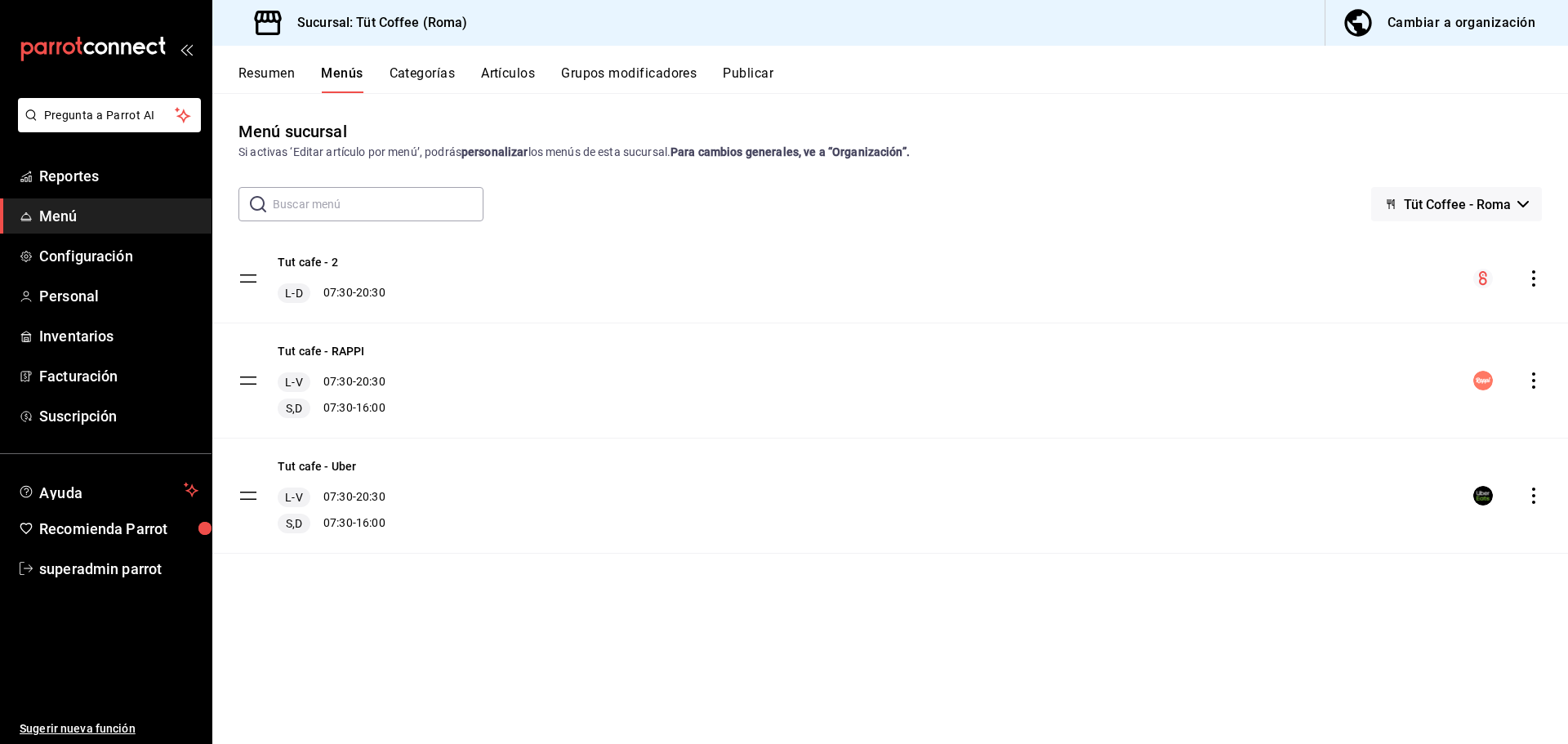click on "Categorías" at bounding box center (422, 79) 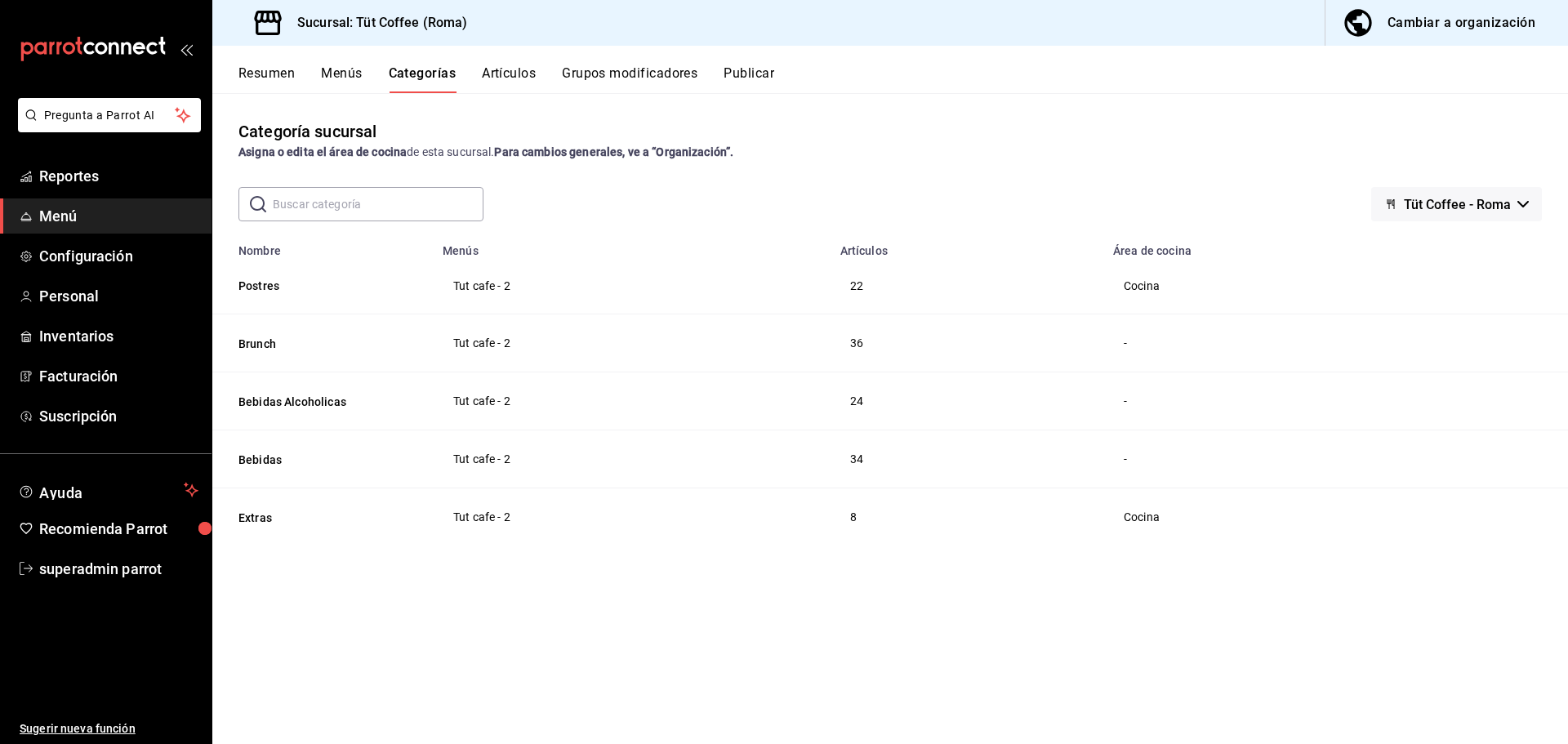 click on "Publicar" at bounding box center [749, 79] 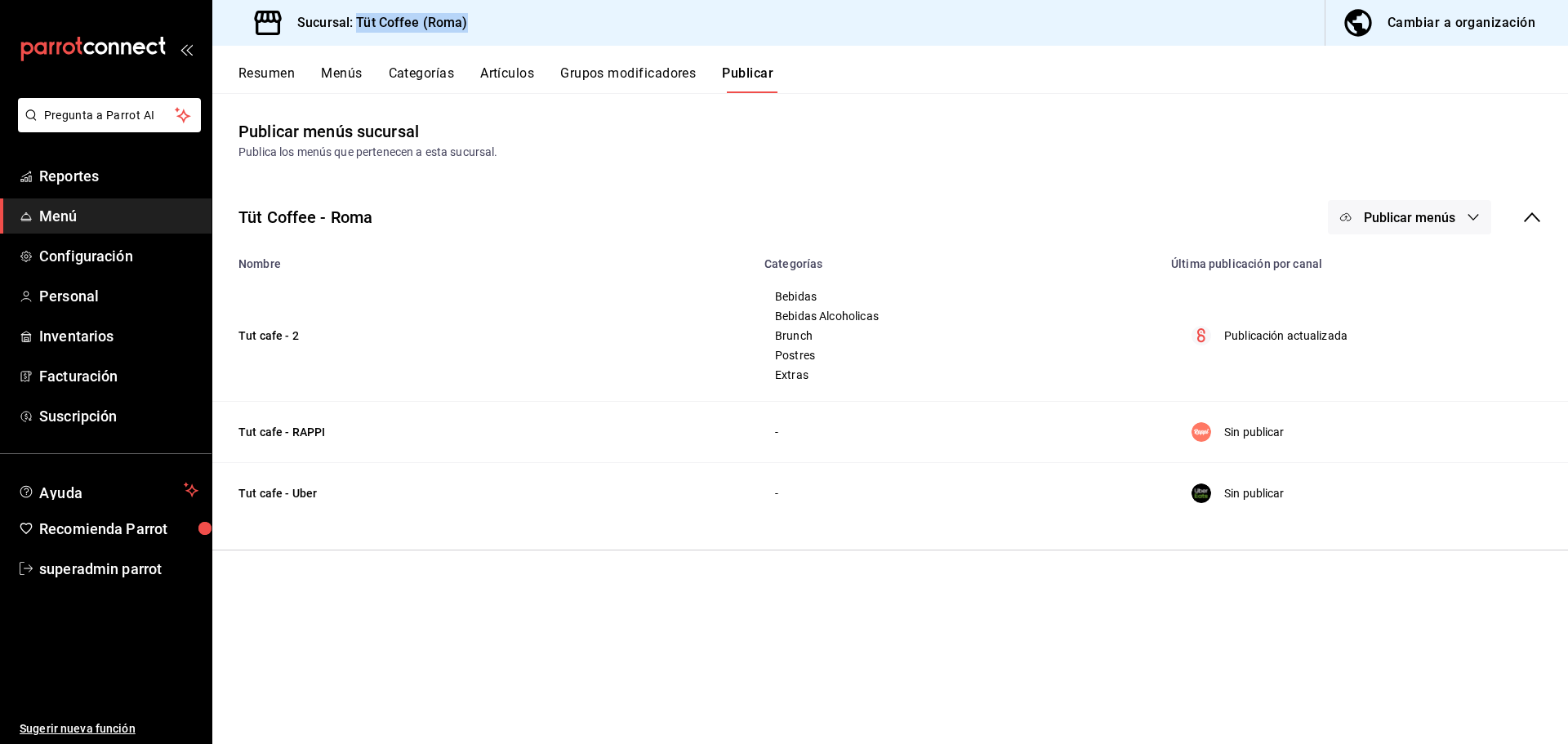 drag, startPoint x: 474, startPoint y: 23, endPoint x: 357, endPoint y: 33, distance: 117.42657 